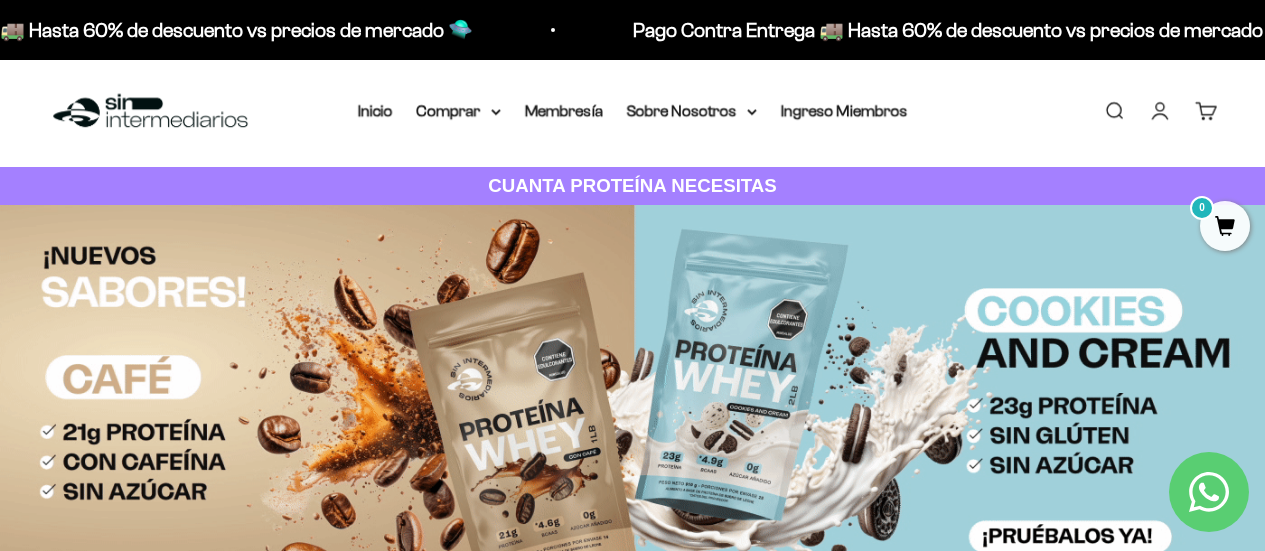 scroll, scrollTop: 0, scrollLeft: 0, axis: both 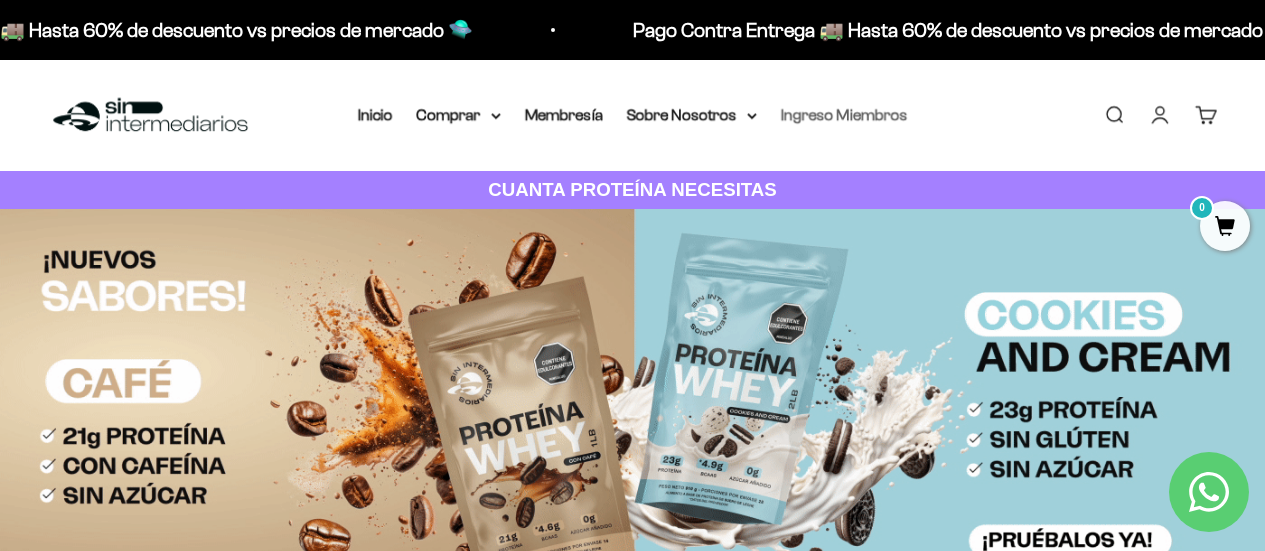 click on "Ingreso Miembros" at bounding box center [844, 114] 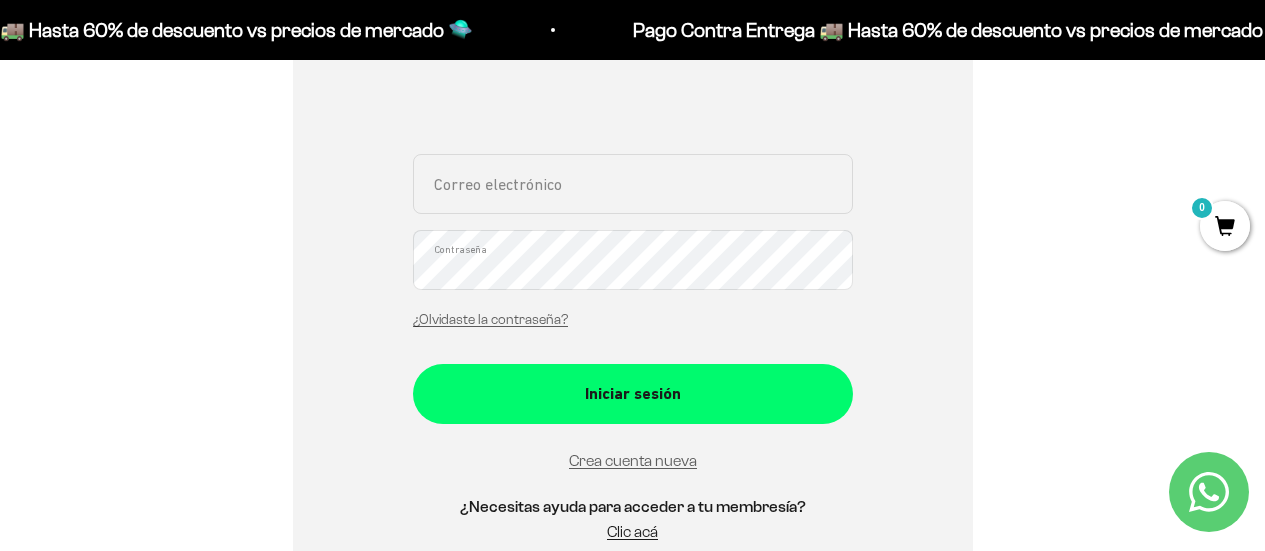 scroll, scrollTop: 388, scrollLeft: 0, axis: vertical 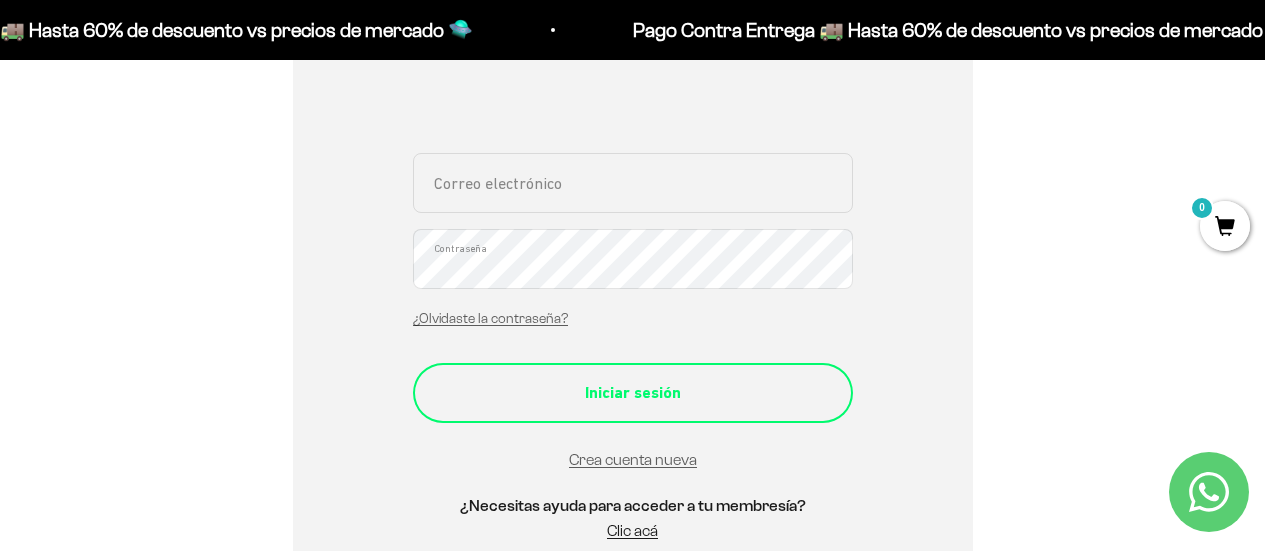type on "alesanders.0615@gmail.com" 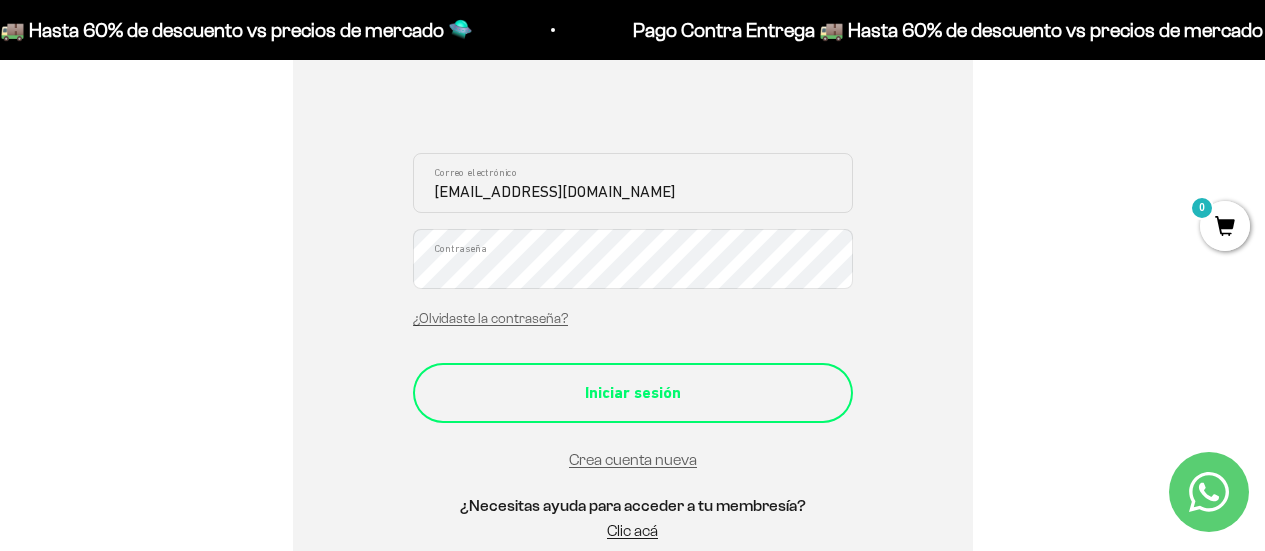 click on "Iniciar sesión" at bounding box center (633, 393) 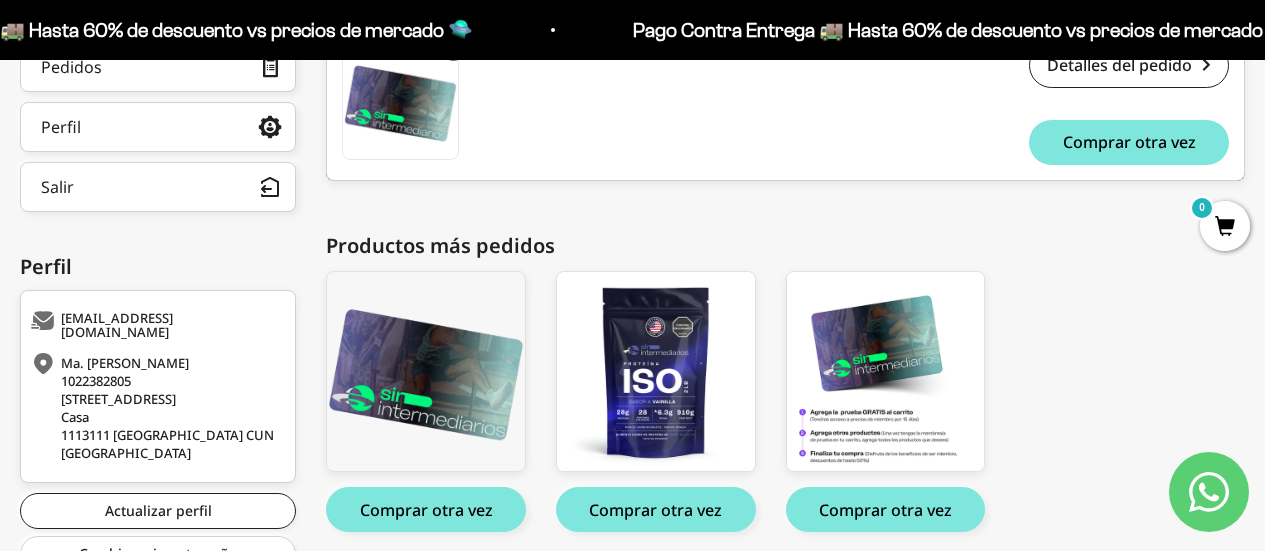 scroll, scrollTop: 422, scrollLeft: 0, axis: vertical 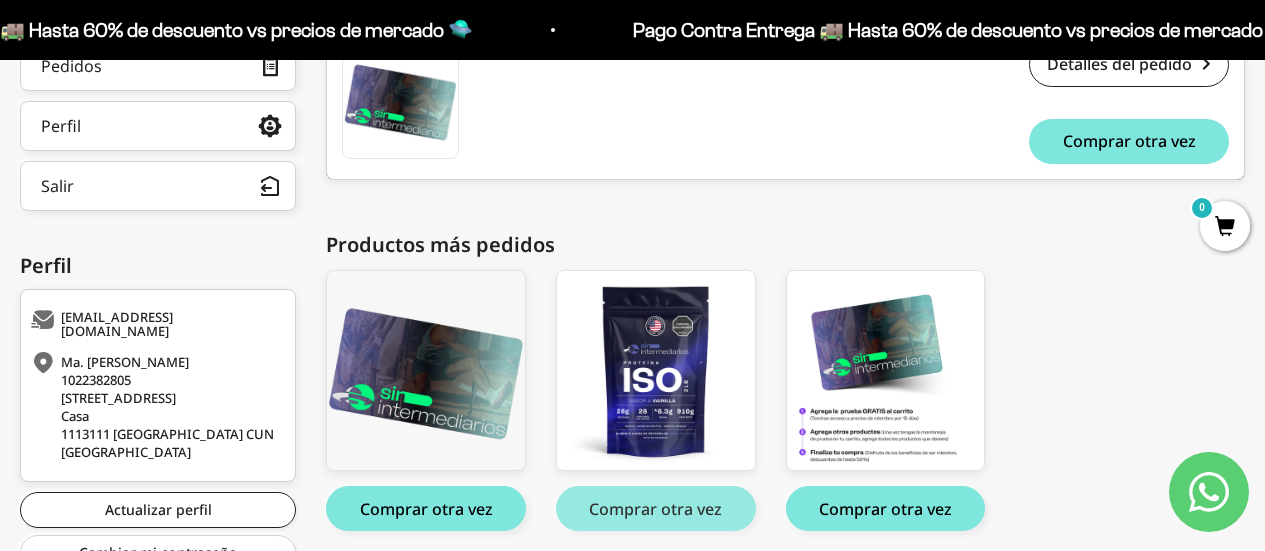 click on "Comprar otra vez" at bounding box center (656, 508) 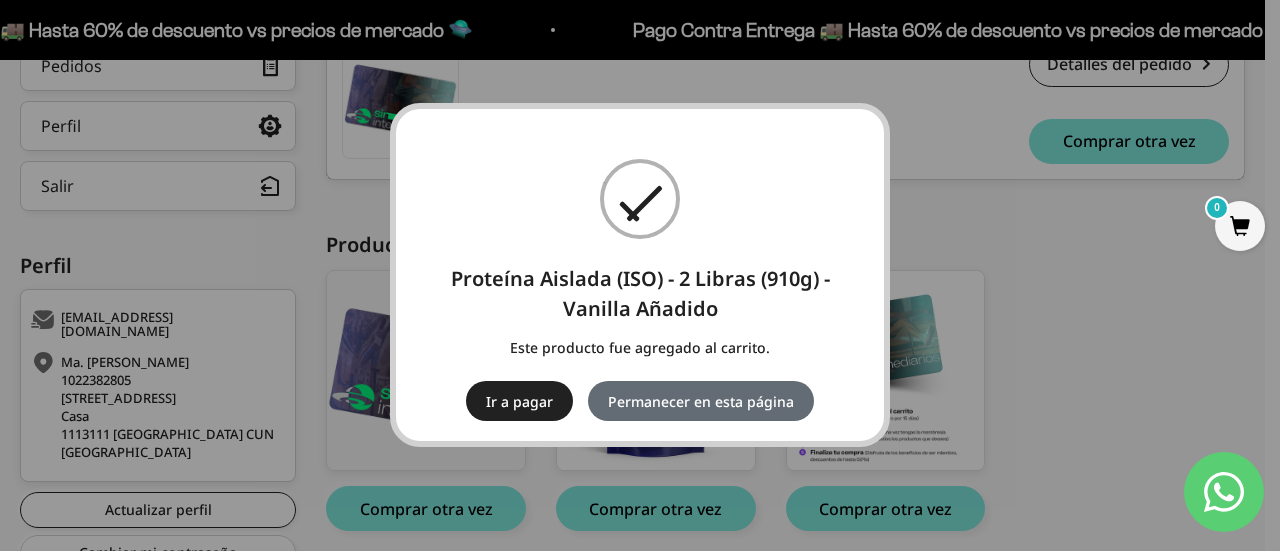 click on "Permanecer en esta página" at bounding box center (701, 401) 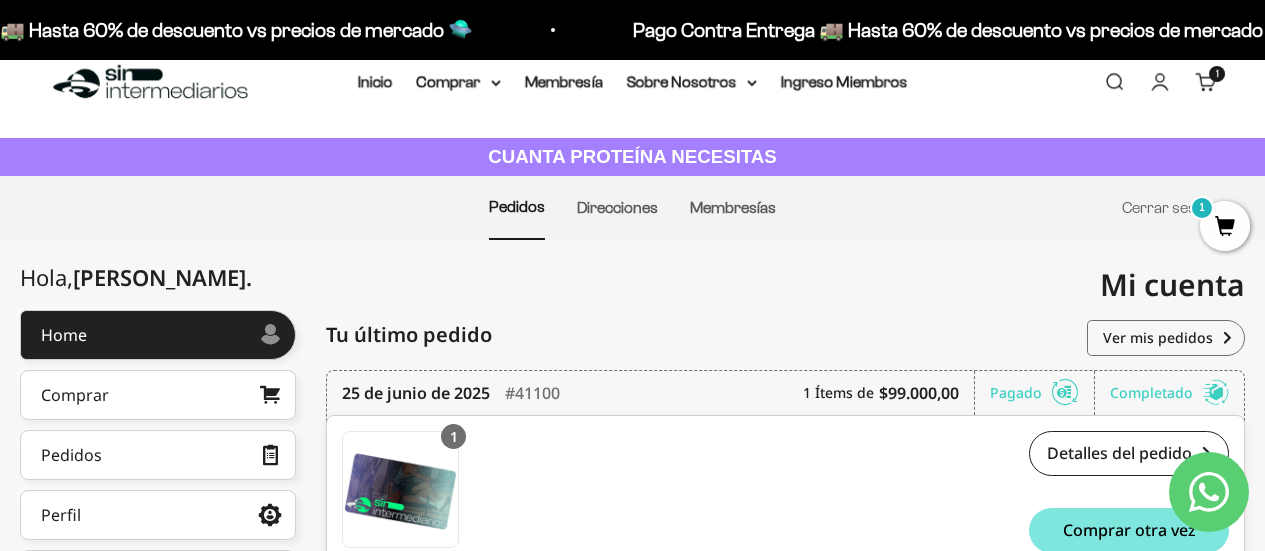 scroll, scrollTop: 0, scrollLeft: 0, axis: both 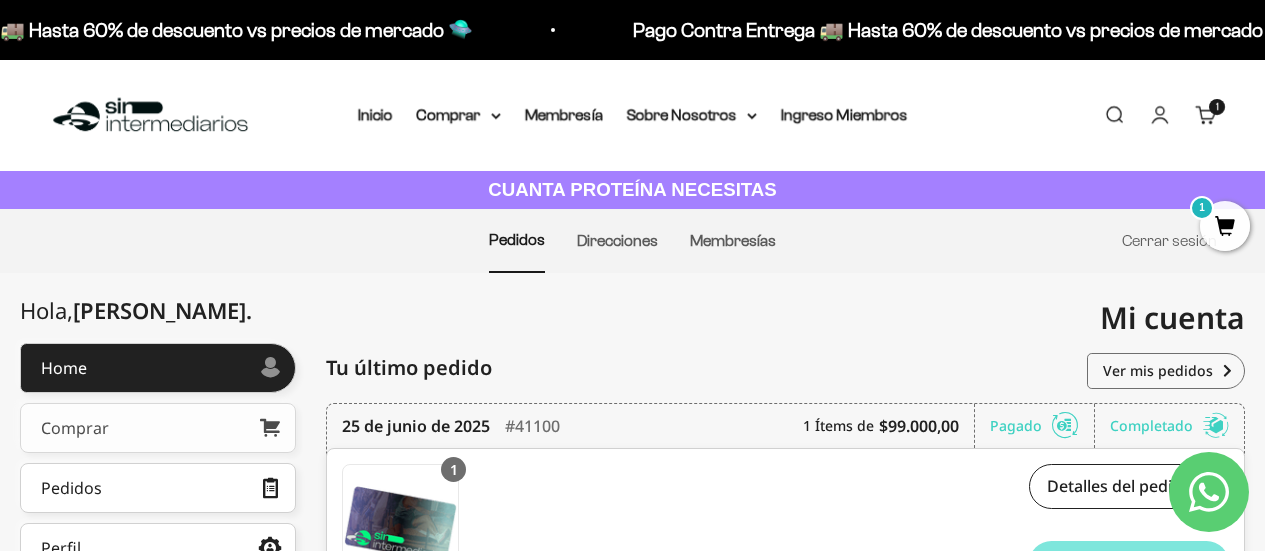 click on "Comprar" at bounding box center (158, 428) 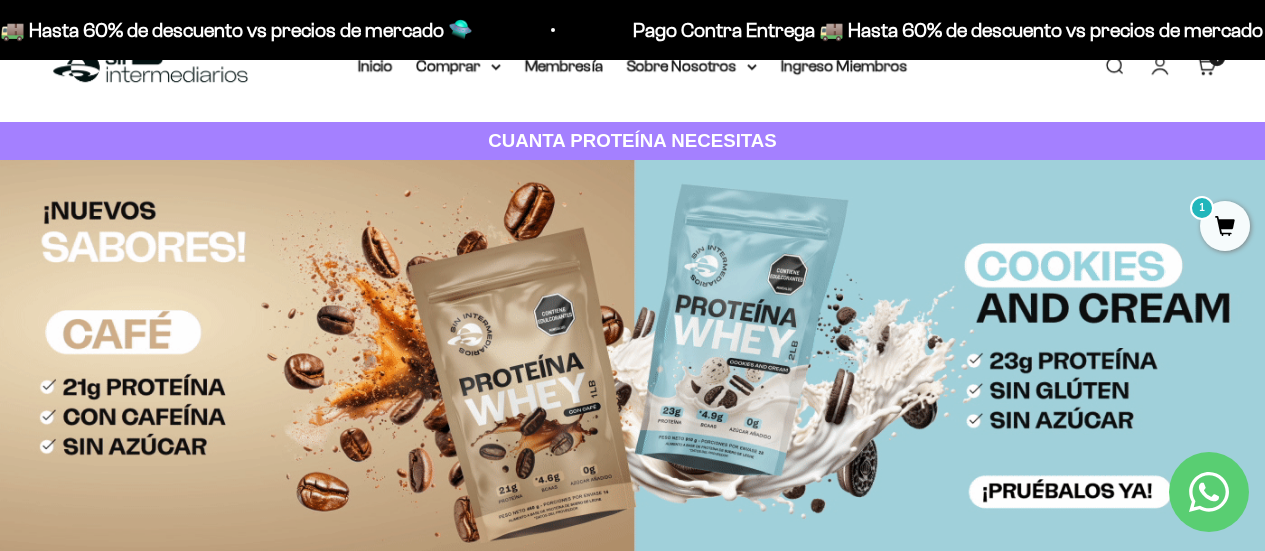 scroll, scrollTop: 0, scrollLeft: 0, axis: both 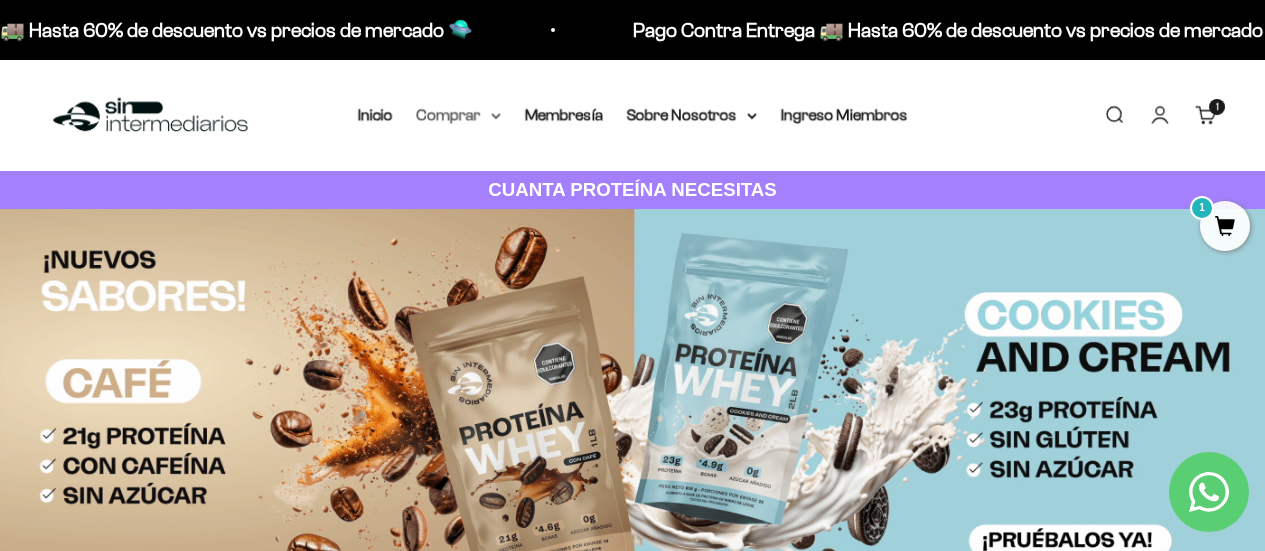 click on "Comprar" at bounding box center (459, 115) 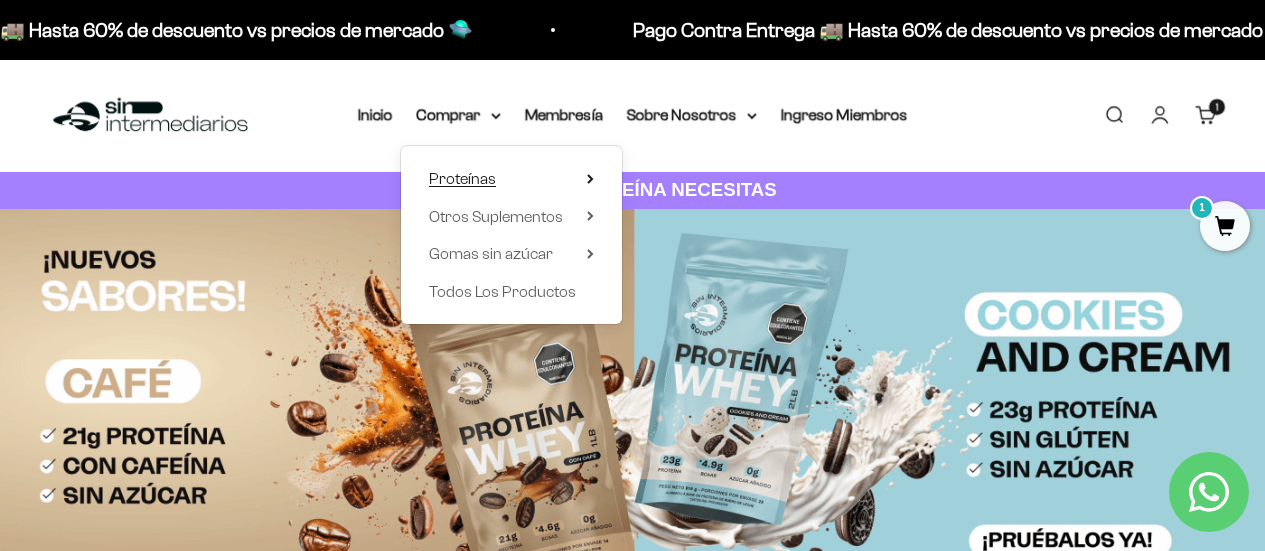 click on "Proteínas" at bounding box center (462, 179) 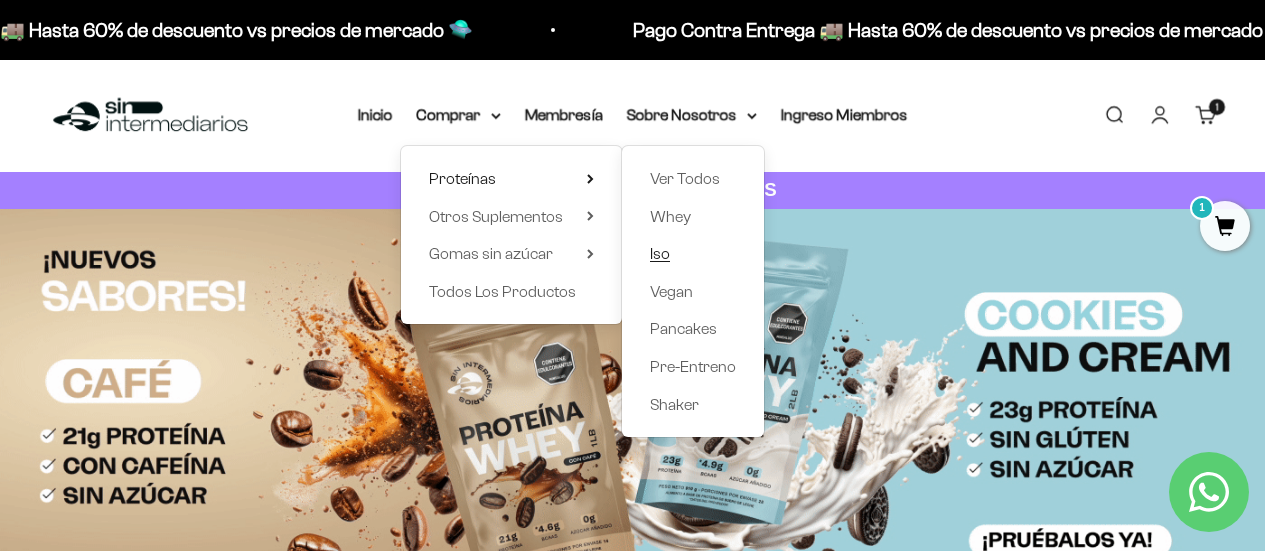 click on "Iso" at bounding box center [660, 253] 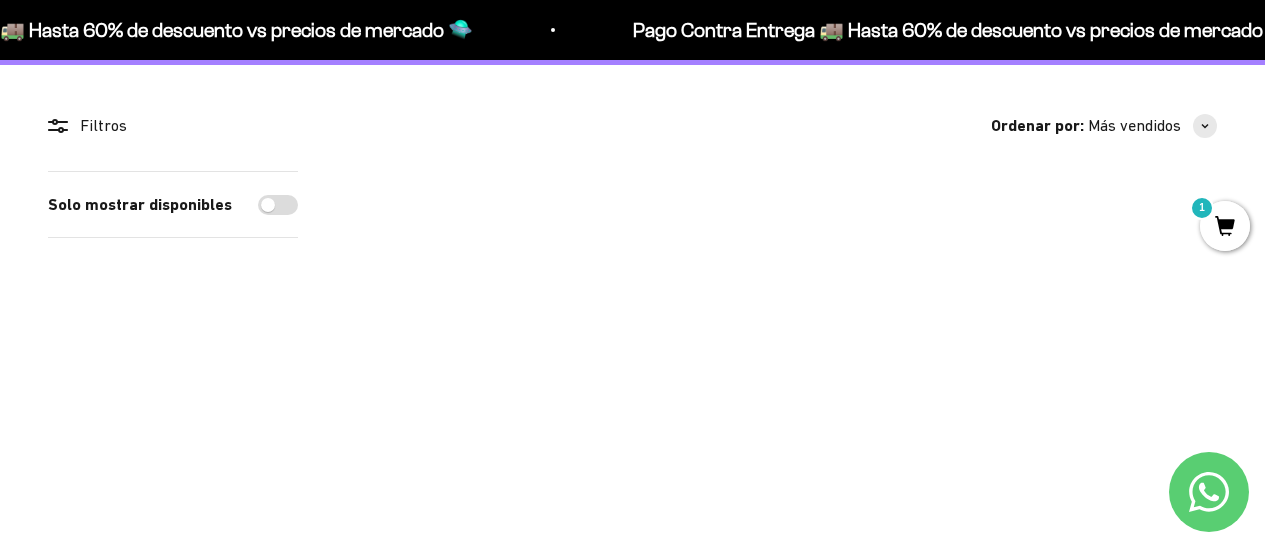 scroll, scrollTop: 143, scrollLeft: 0, axis: vertical 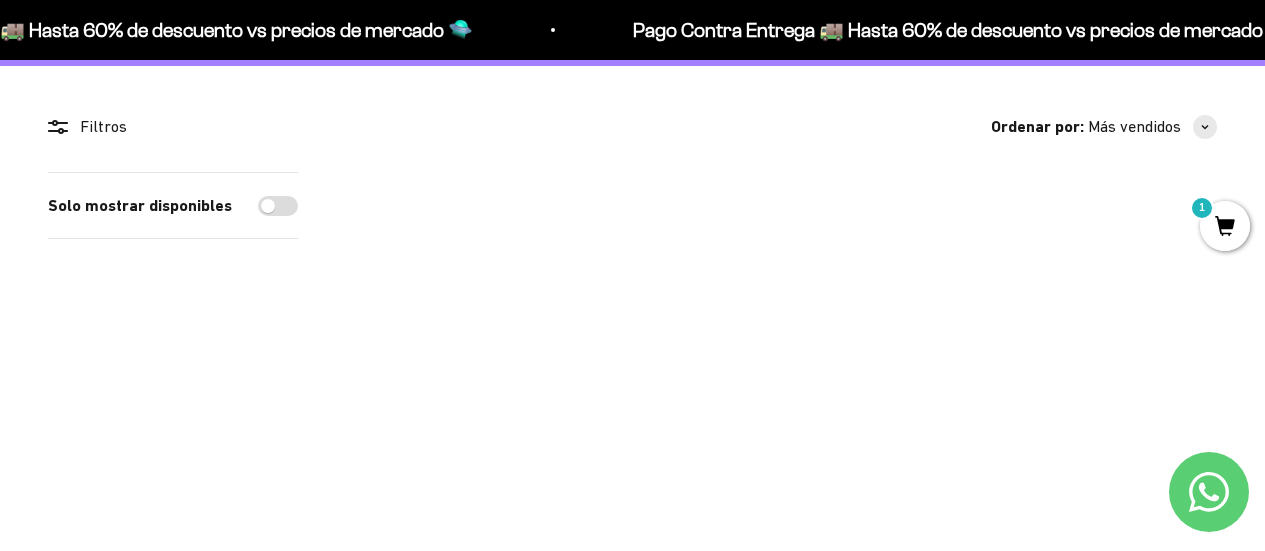 click at bounding box center [781, 309] 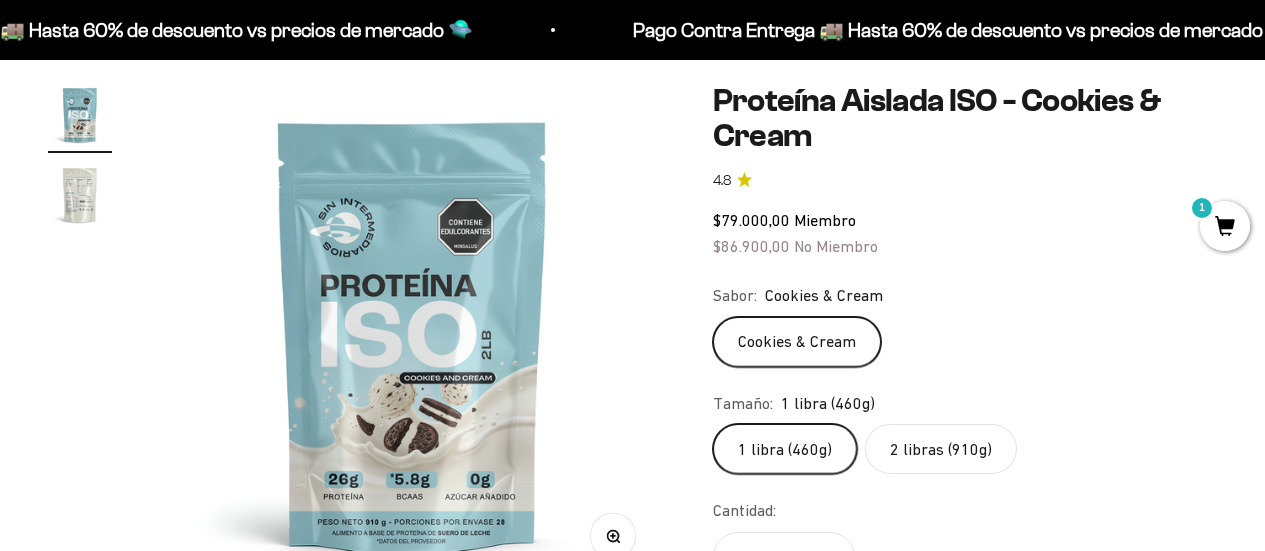 scroll, scrollTop: 175, scrollLeft: 0, axis: vertical 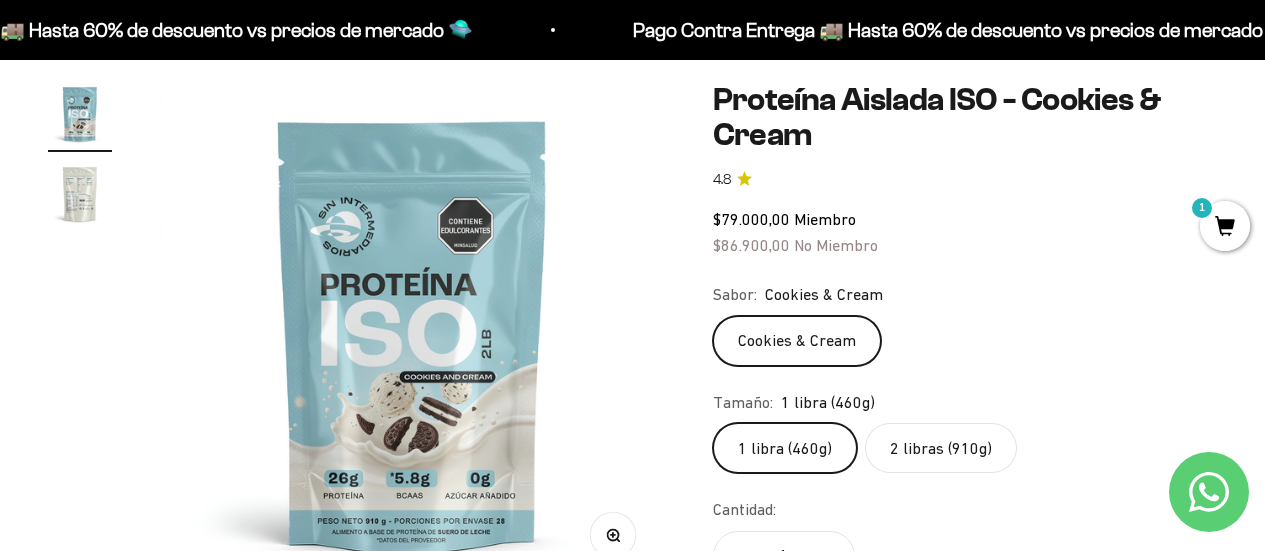 click on "2 libras (910g)" 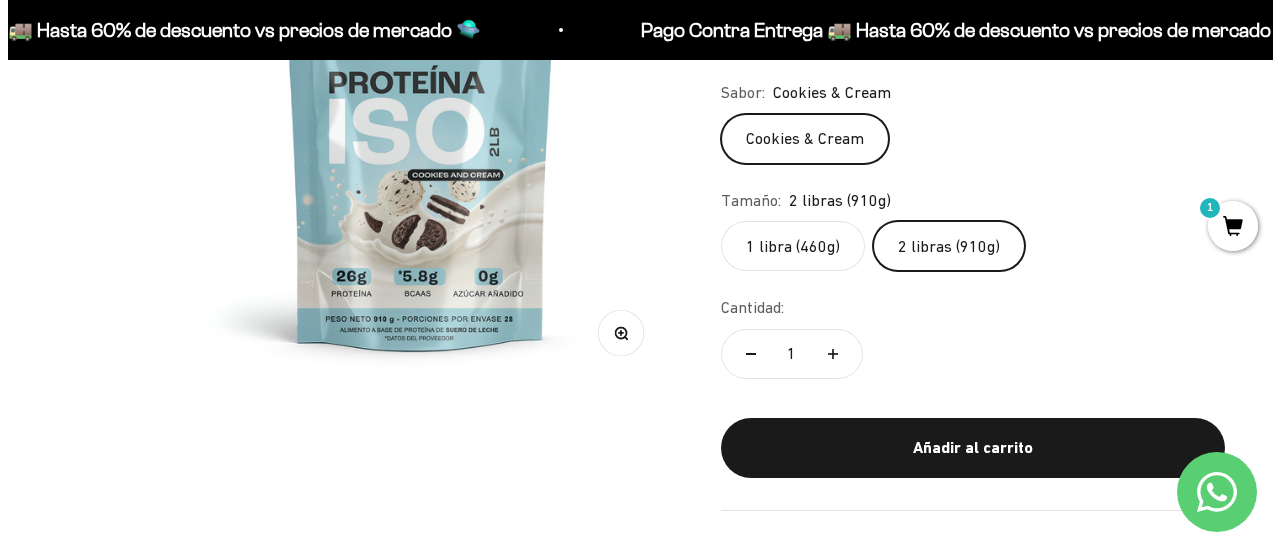 scroll, scrollTop: 378, scrollLeft: 0, axis: vertical 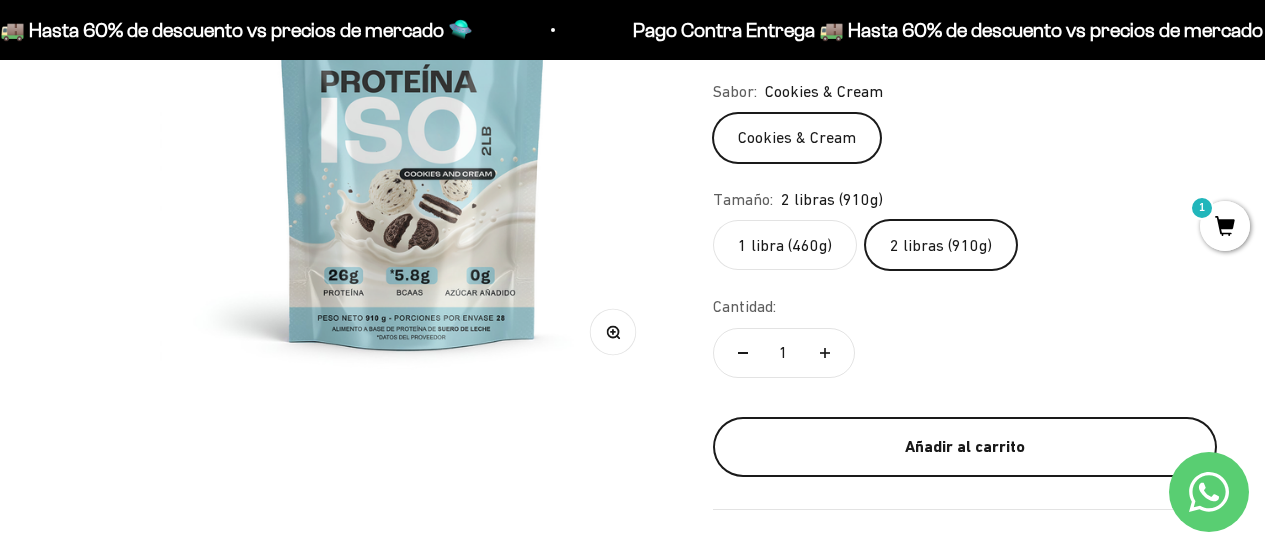 click on "Añadir al carrito" at bounding box center (965, 447) 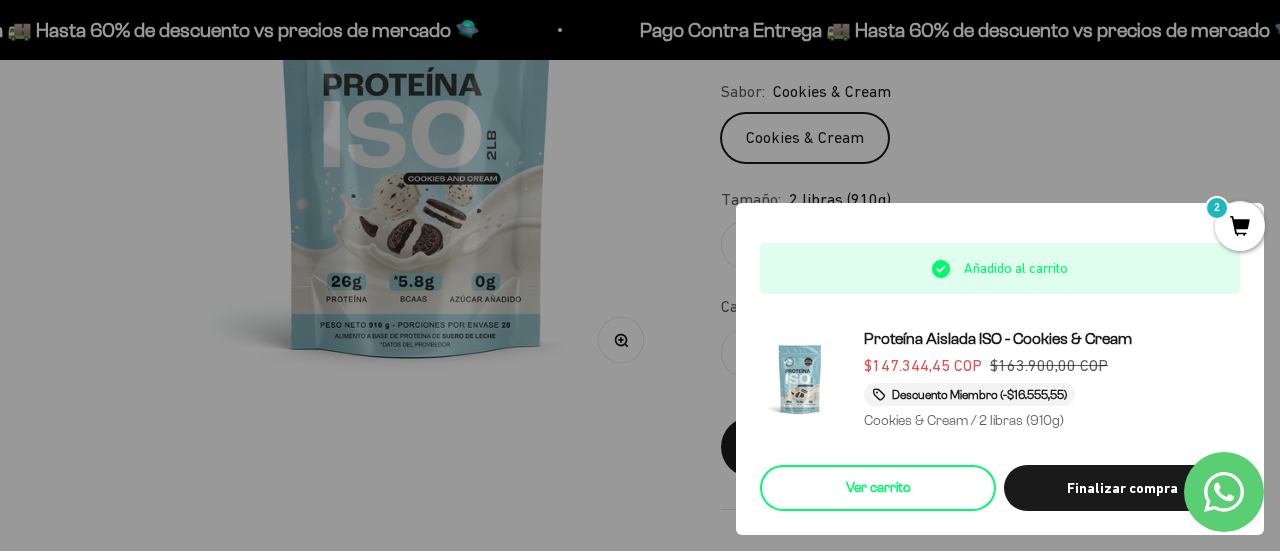 click on "Ver carrito" at bounding box center [878, 488] 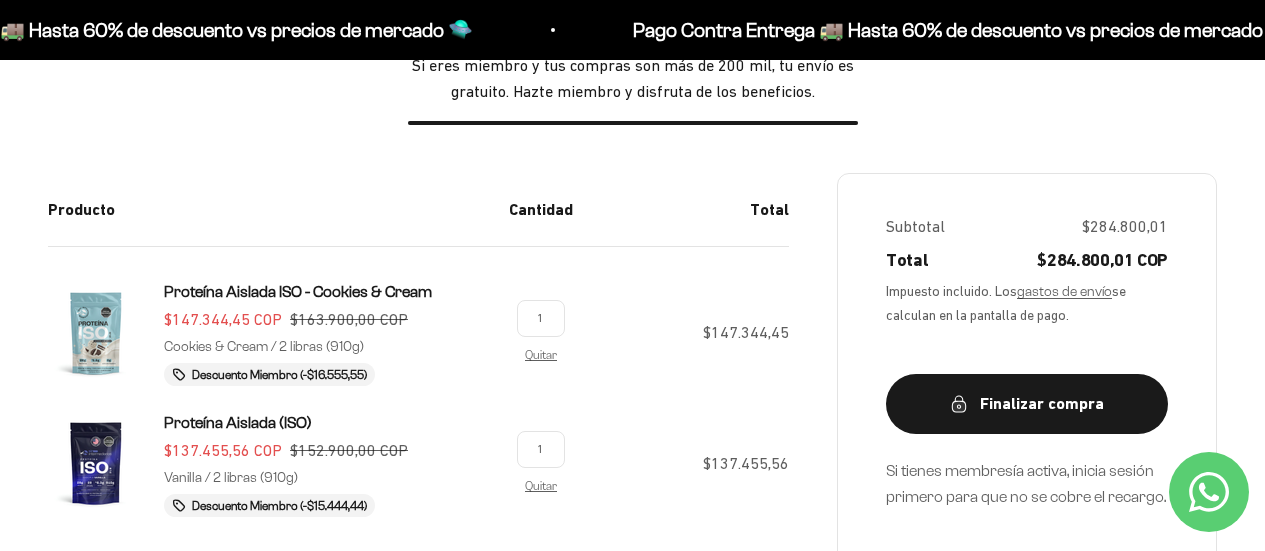 scroll, scrollTop: 0, scrollLeft: 0, axis: both 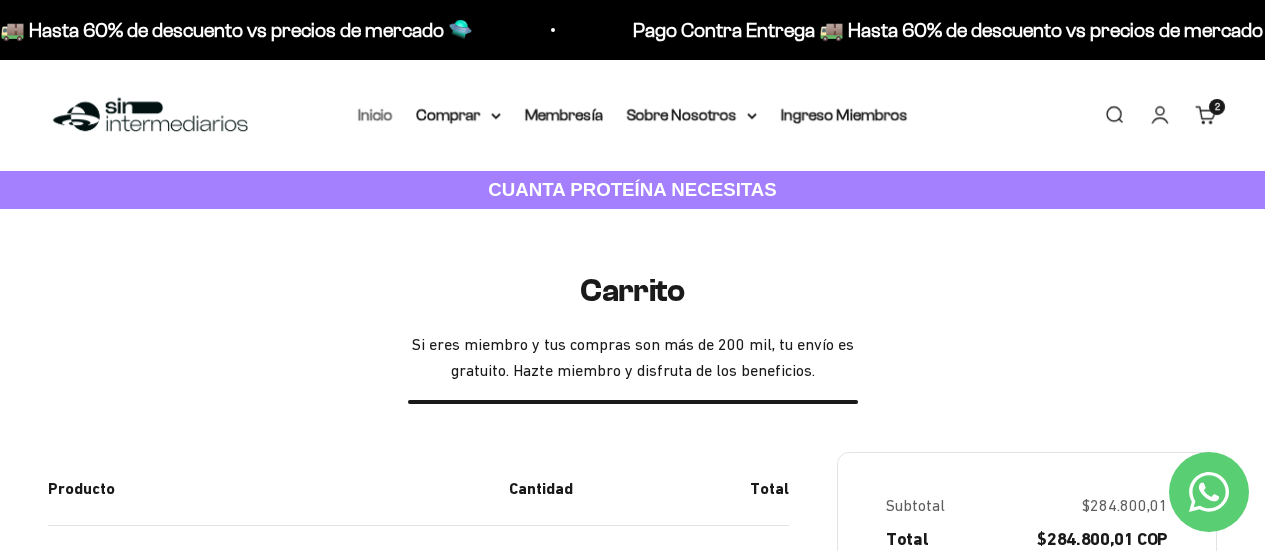 click on "Inicio" at bounding box center [375, 114] 